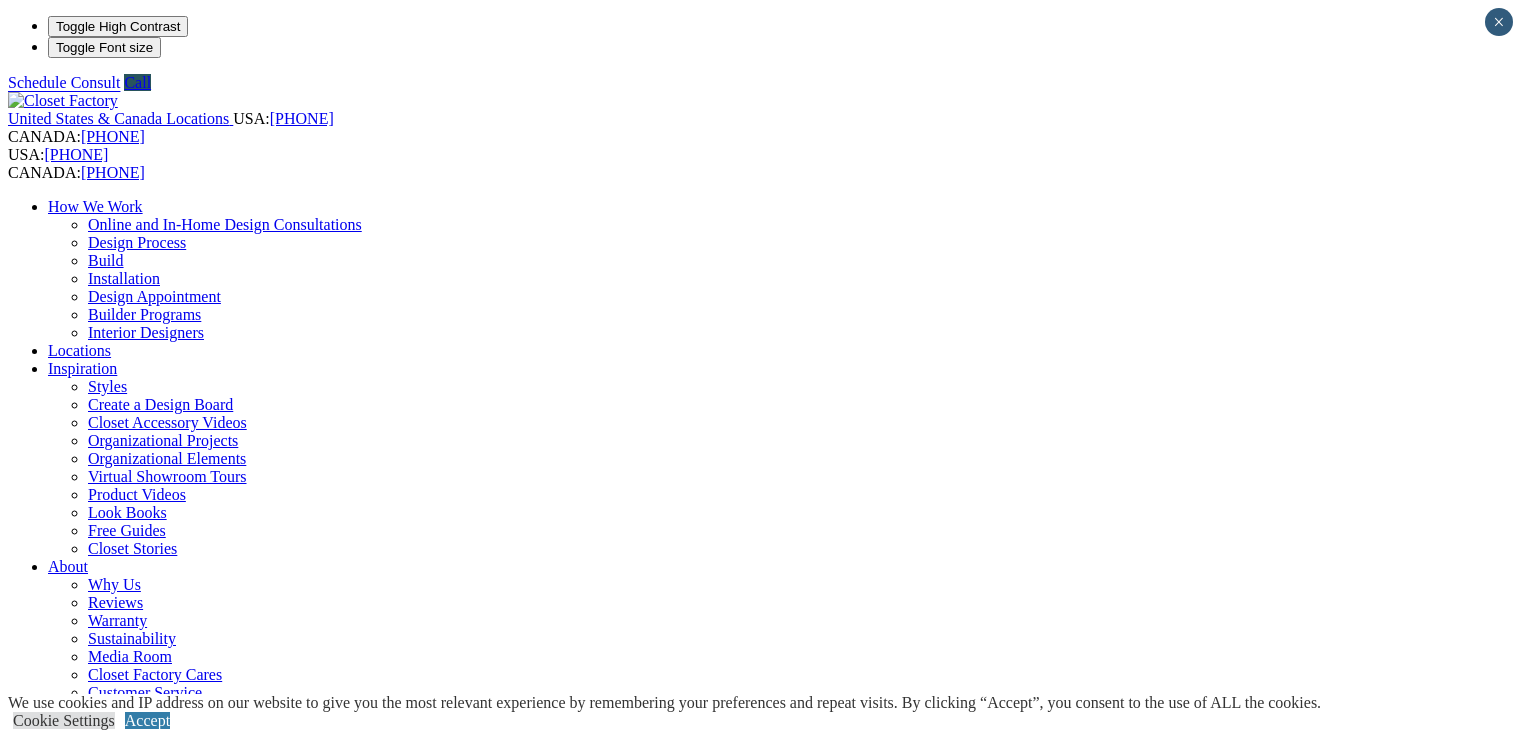 scroll, scrollTop: 0, scrollLeft: 0, axis: both 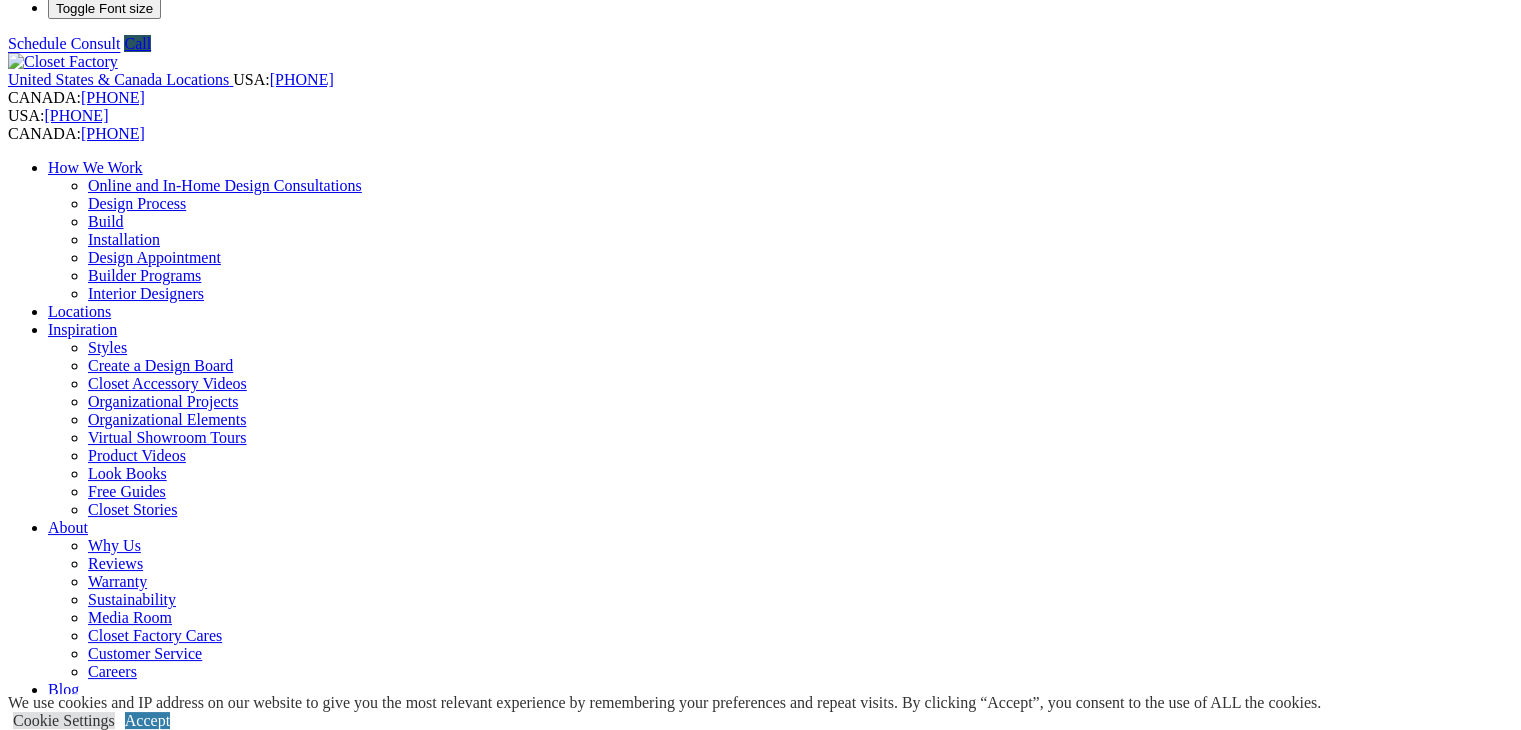 click on "Closet Organizers Dressing Rooms Finesse Systems Reach-in Closets Shoe Closets Walk-in Closets Wardrobe Closets Wood Closets" at bounding box center [780, 875] 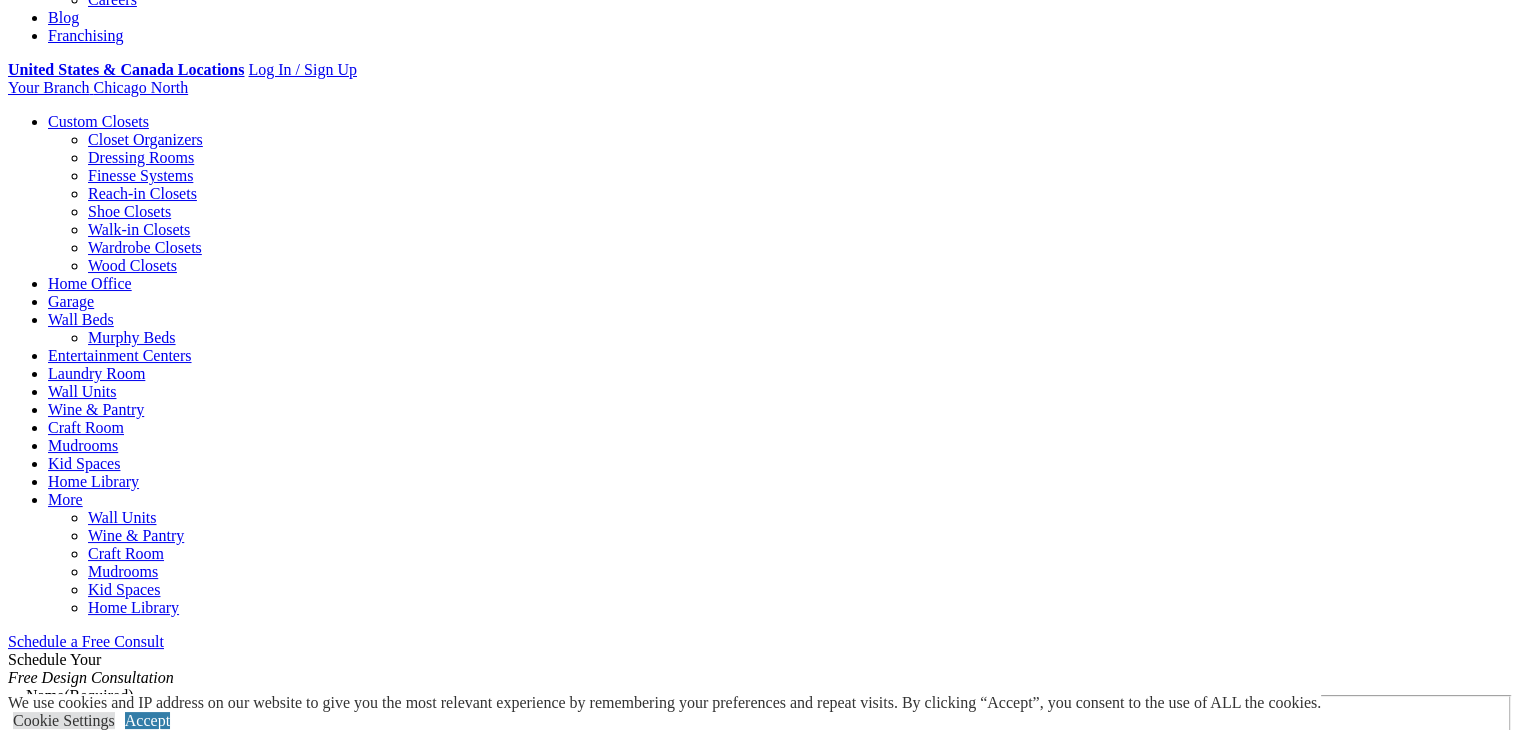 scroll, scrollTop: 839, scrollLeft: 0, axis: vertical 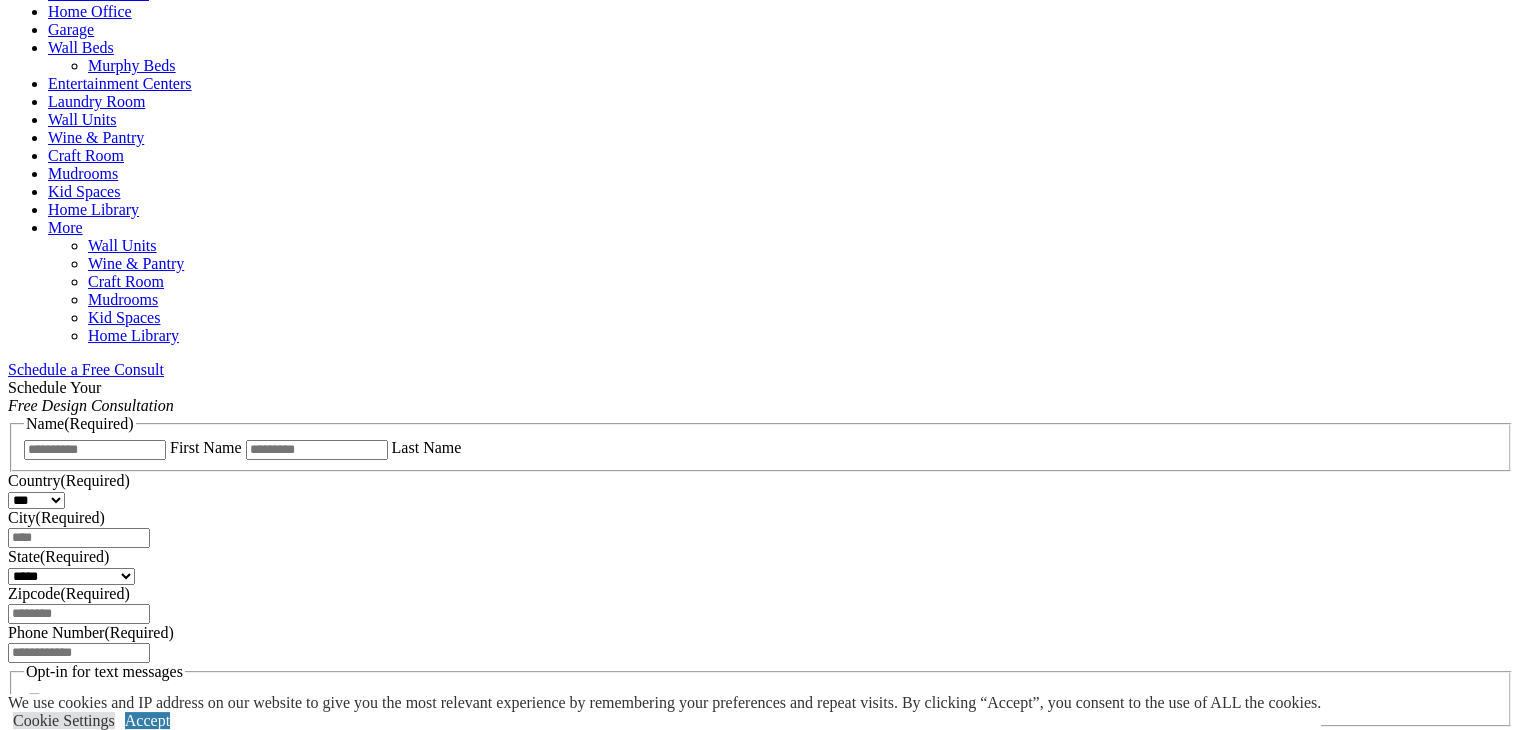 click on "Custom Closets" at bounding box center [98, -7] 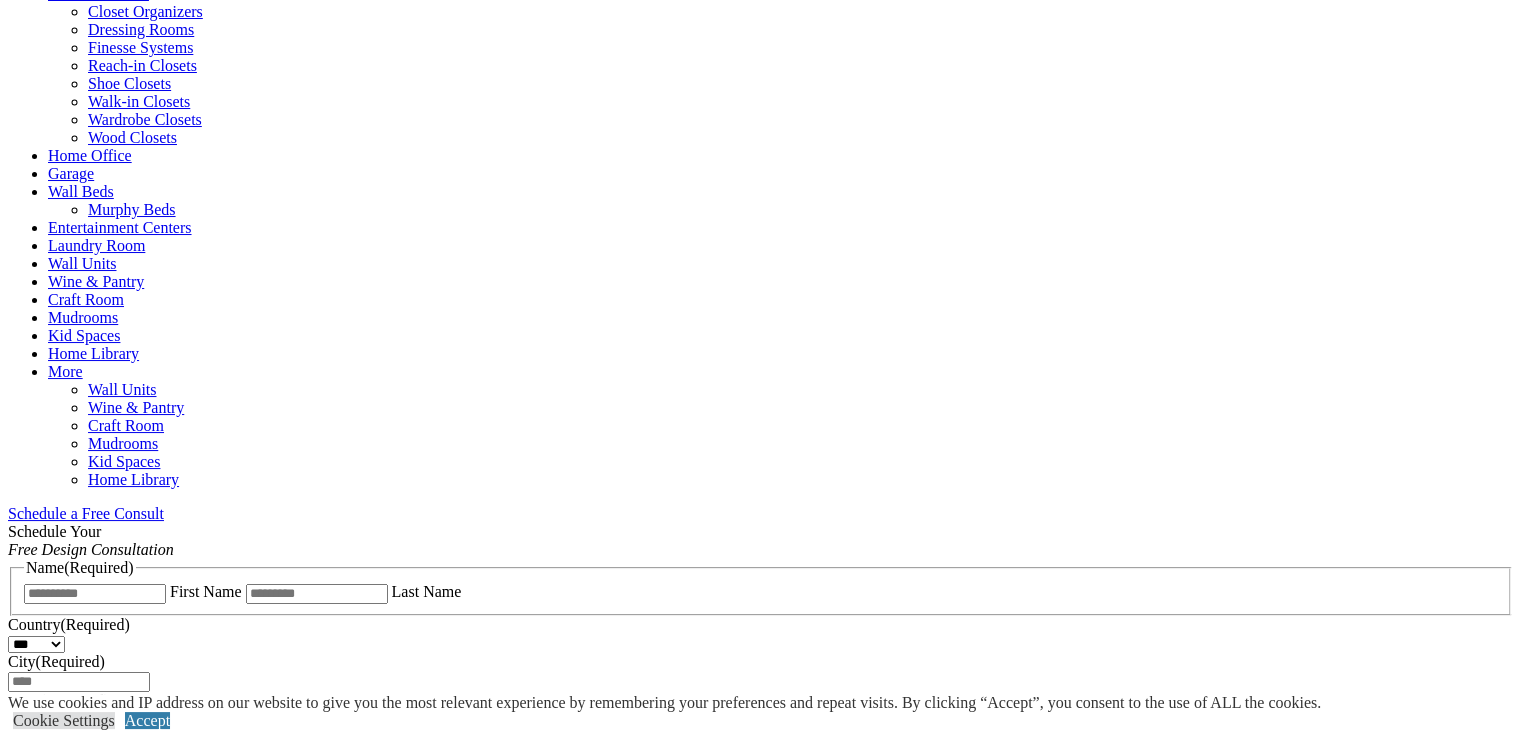 scroll, scrollTop: 843, scrollLeft: 0, axis: vertical 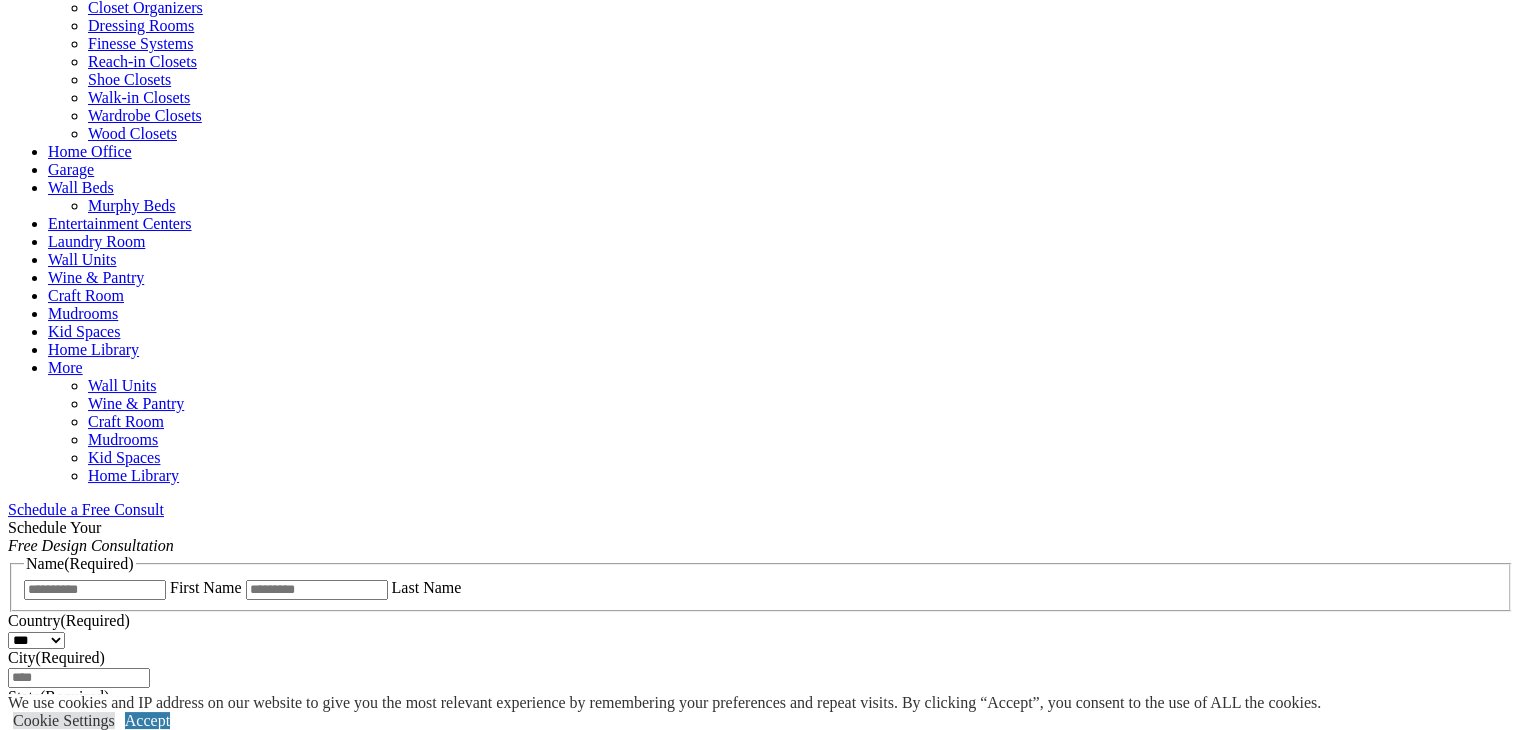 click on "Walk-in Closets" at bounding box center [139, 97] 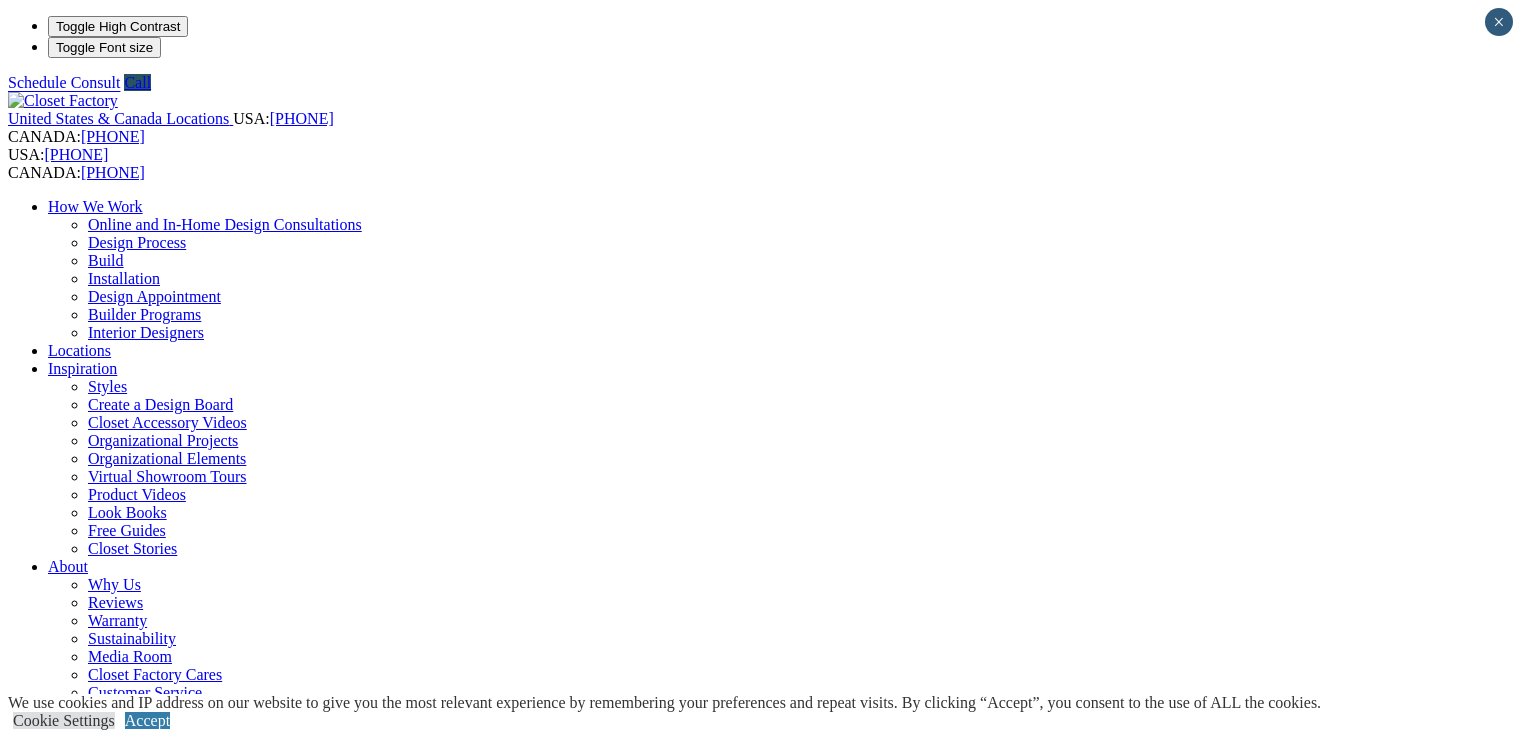 scroll, scrollTop: 0, scrollLeft: 0, axis: both 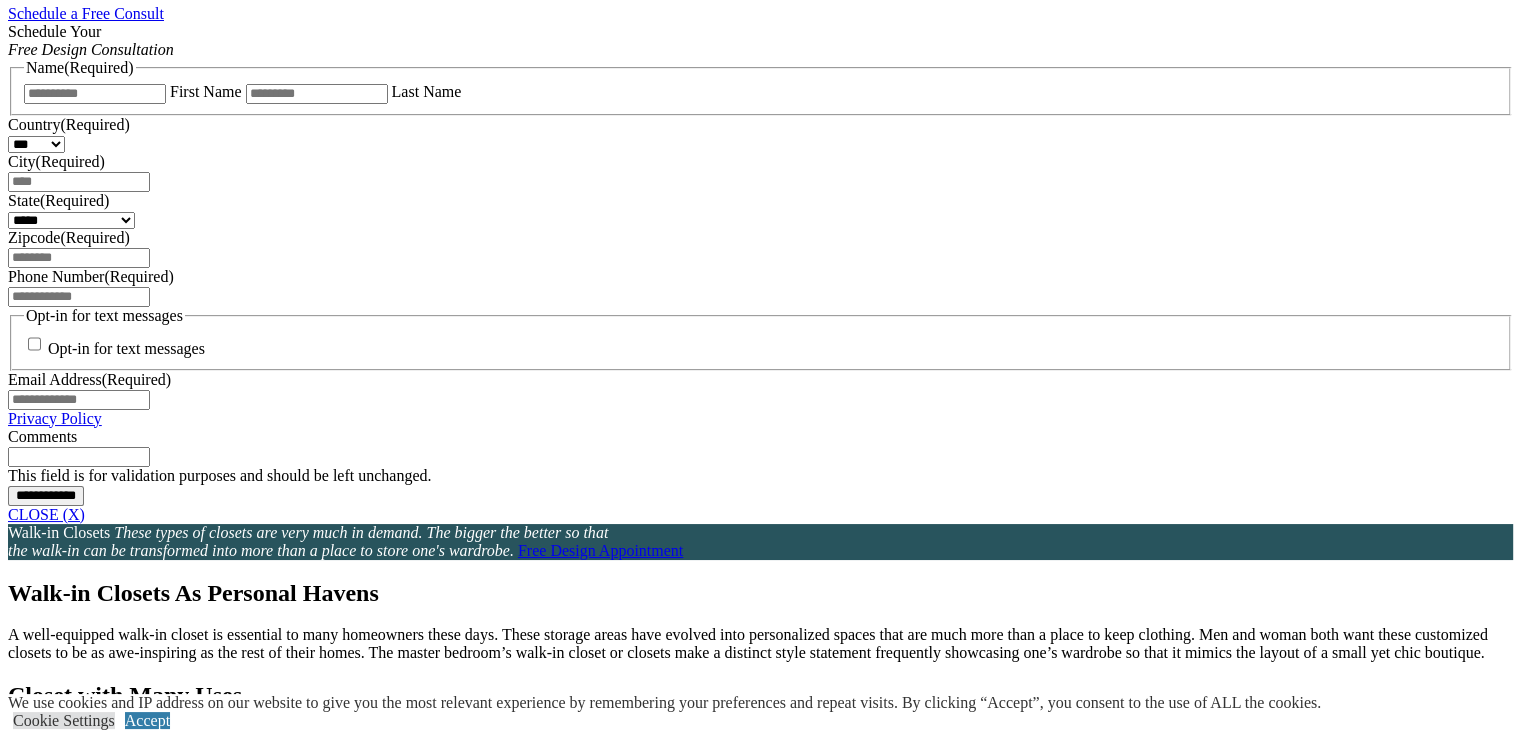 click on "Wardrobe Closets" at bounding box center (145, -381) 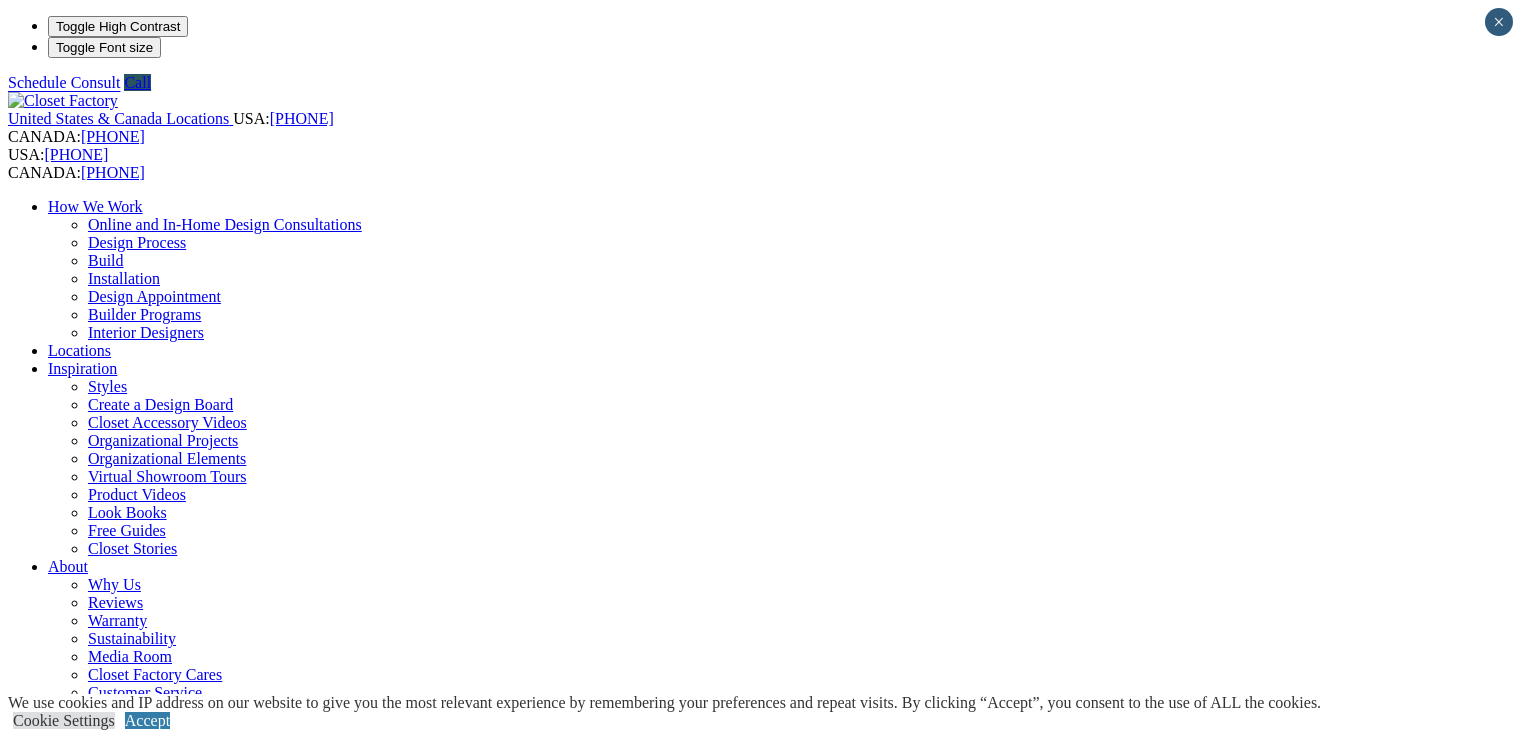 scroll, scrollTop: 0, scrollLeft: 0, axis: both 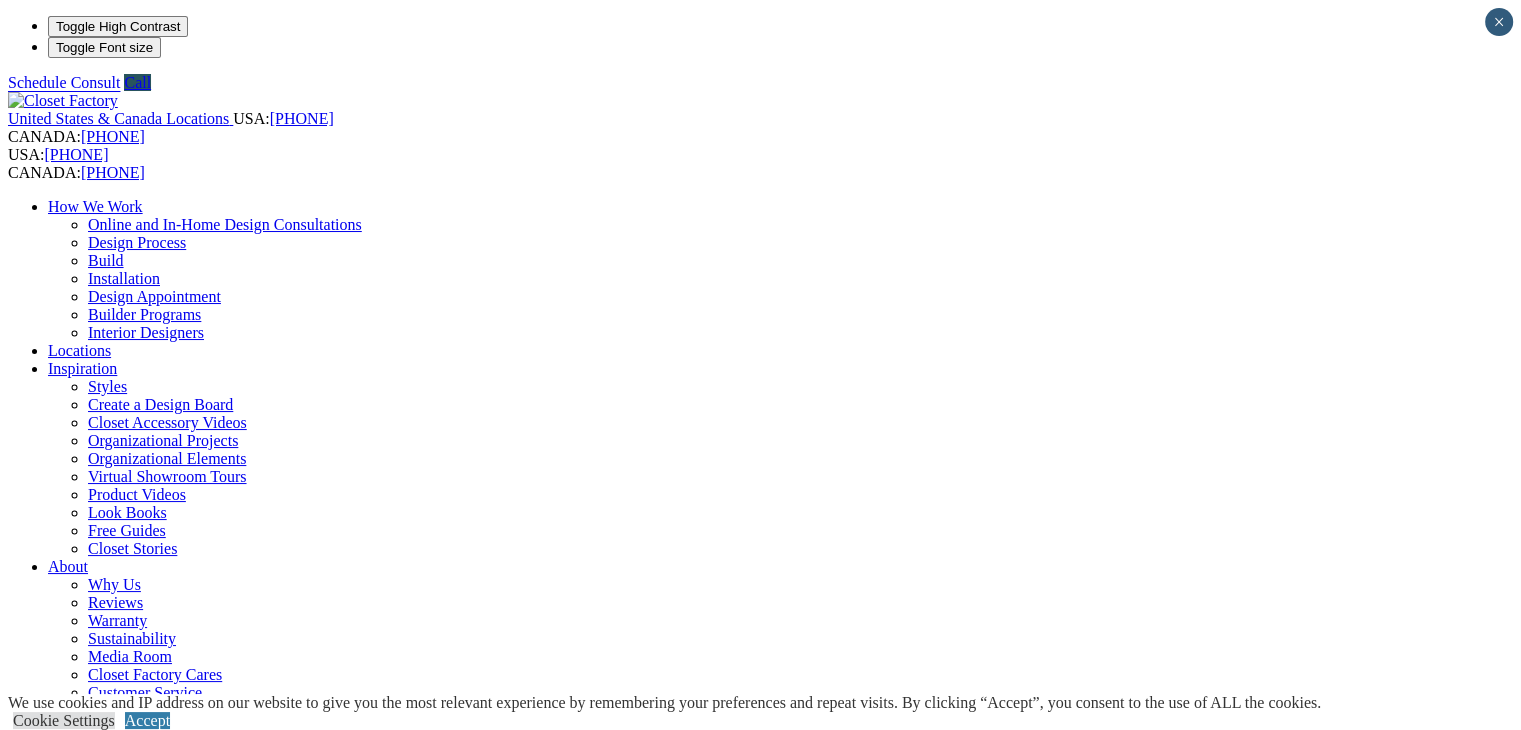 click on "More" at bounding box center (65, 1210) 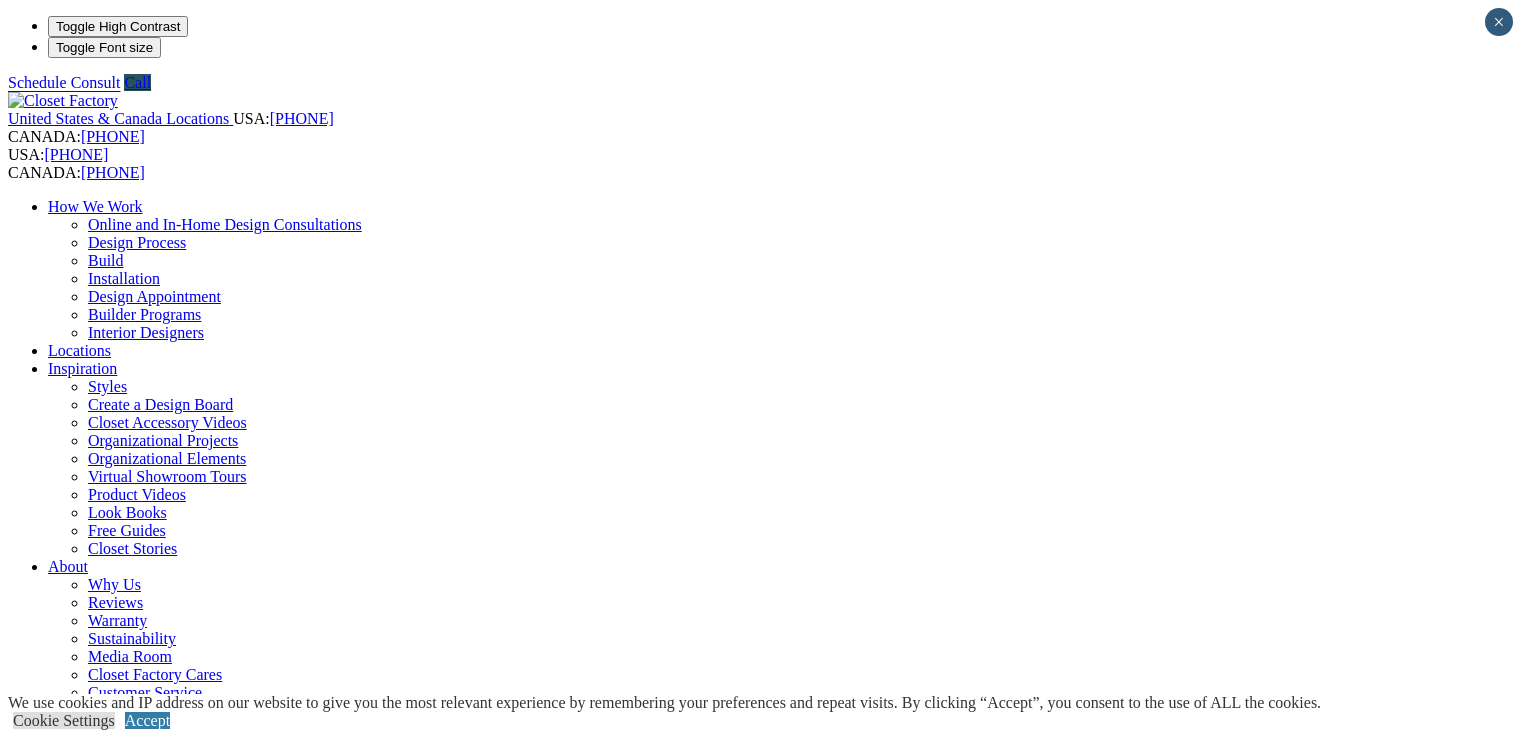 scroll, scrollTop: 0, scrollLeft: 0, axis: both 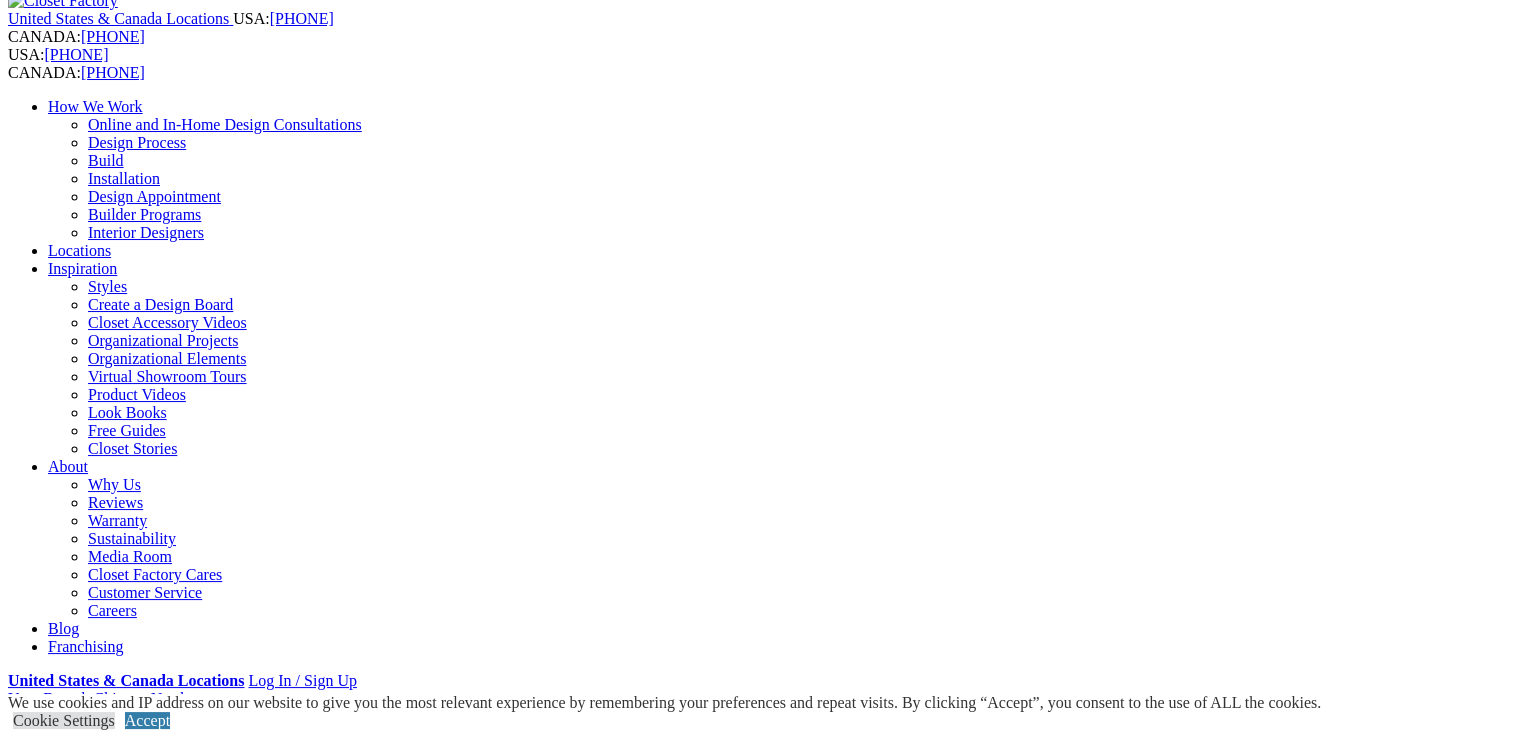 click on "Previous Slide" at bounding box center [760, 2248] 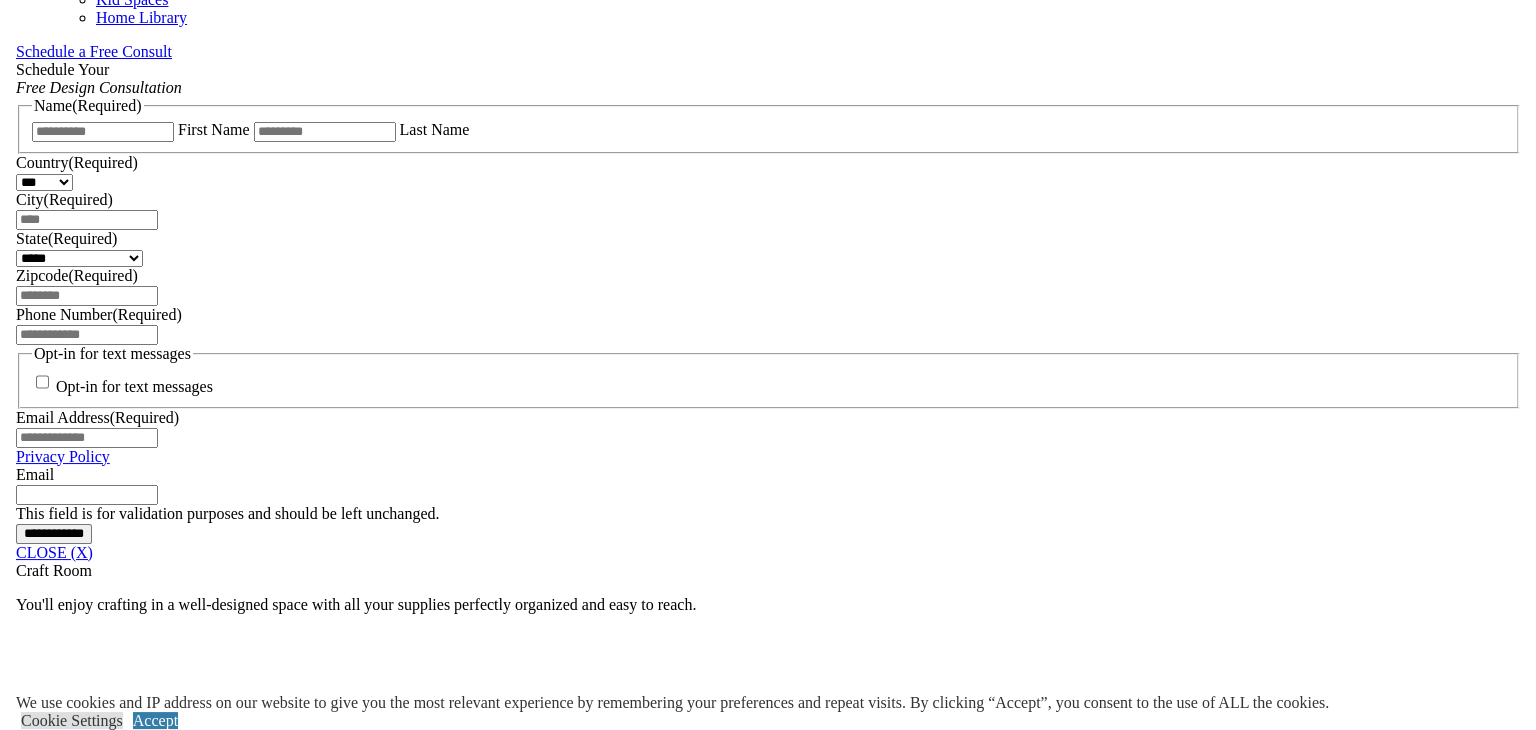 scroll, scrollTop: 1300, scrollLeft: 0, axis: vertical 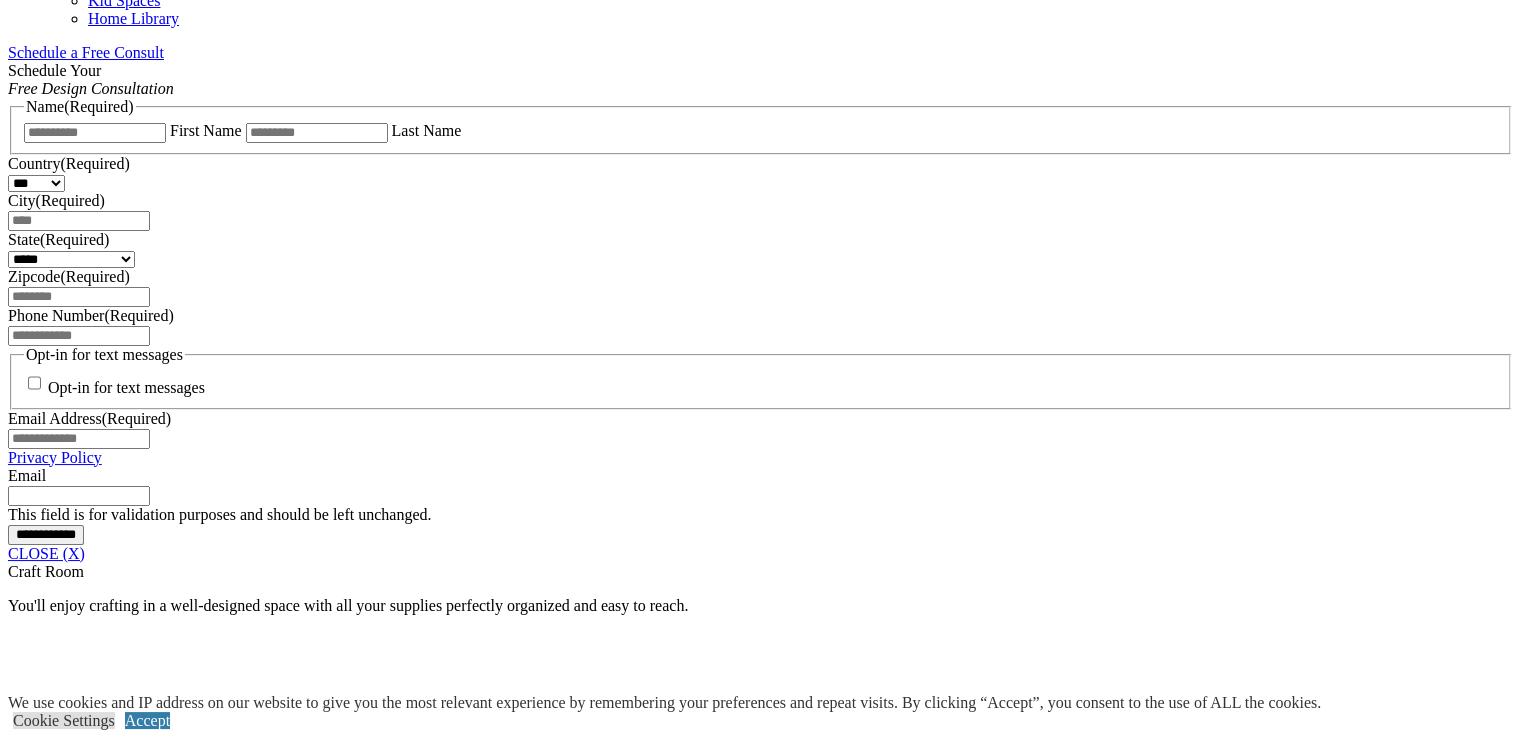 click at bounding box center [201, 1959] 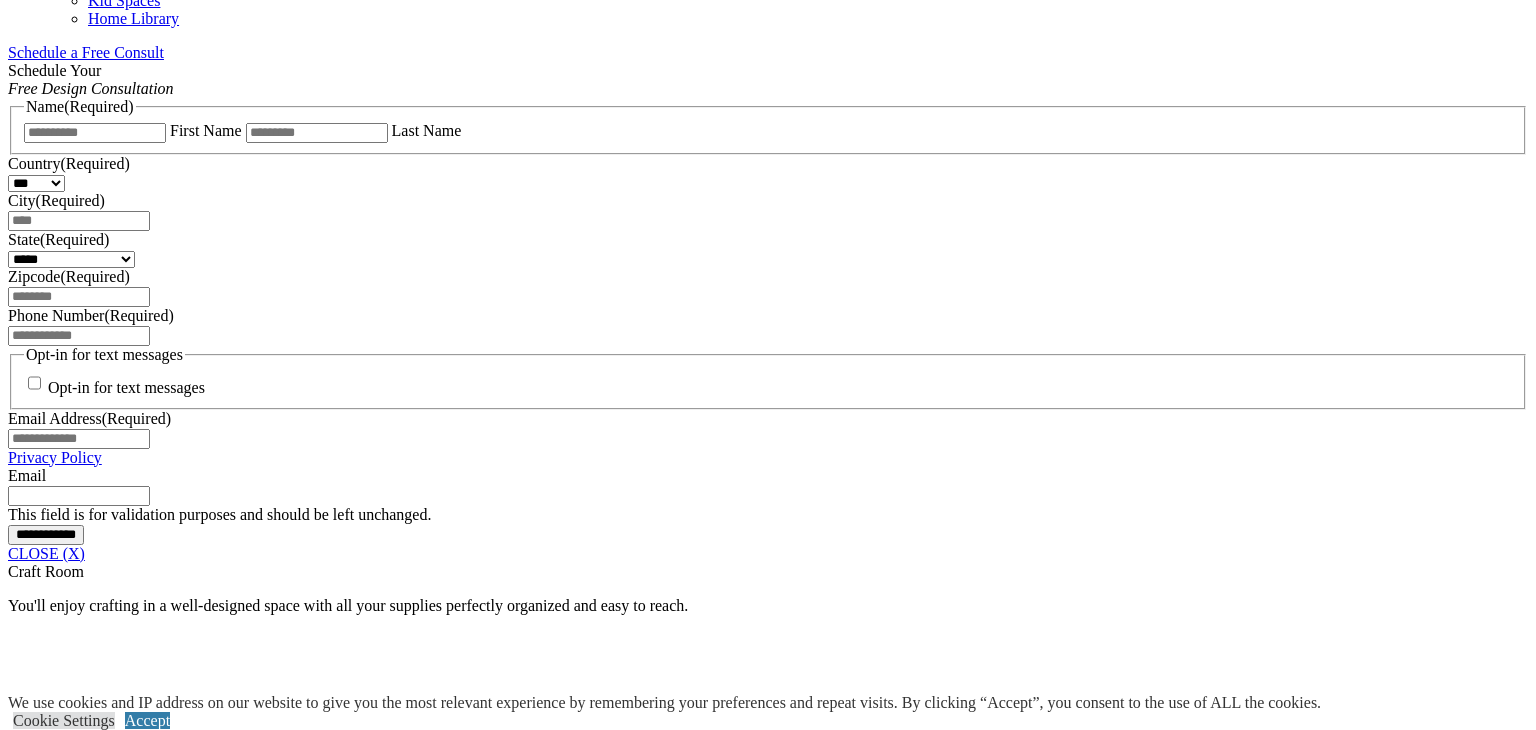 click at bounding box center [8, 37694] 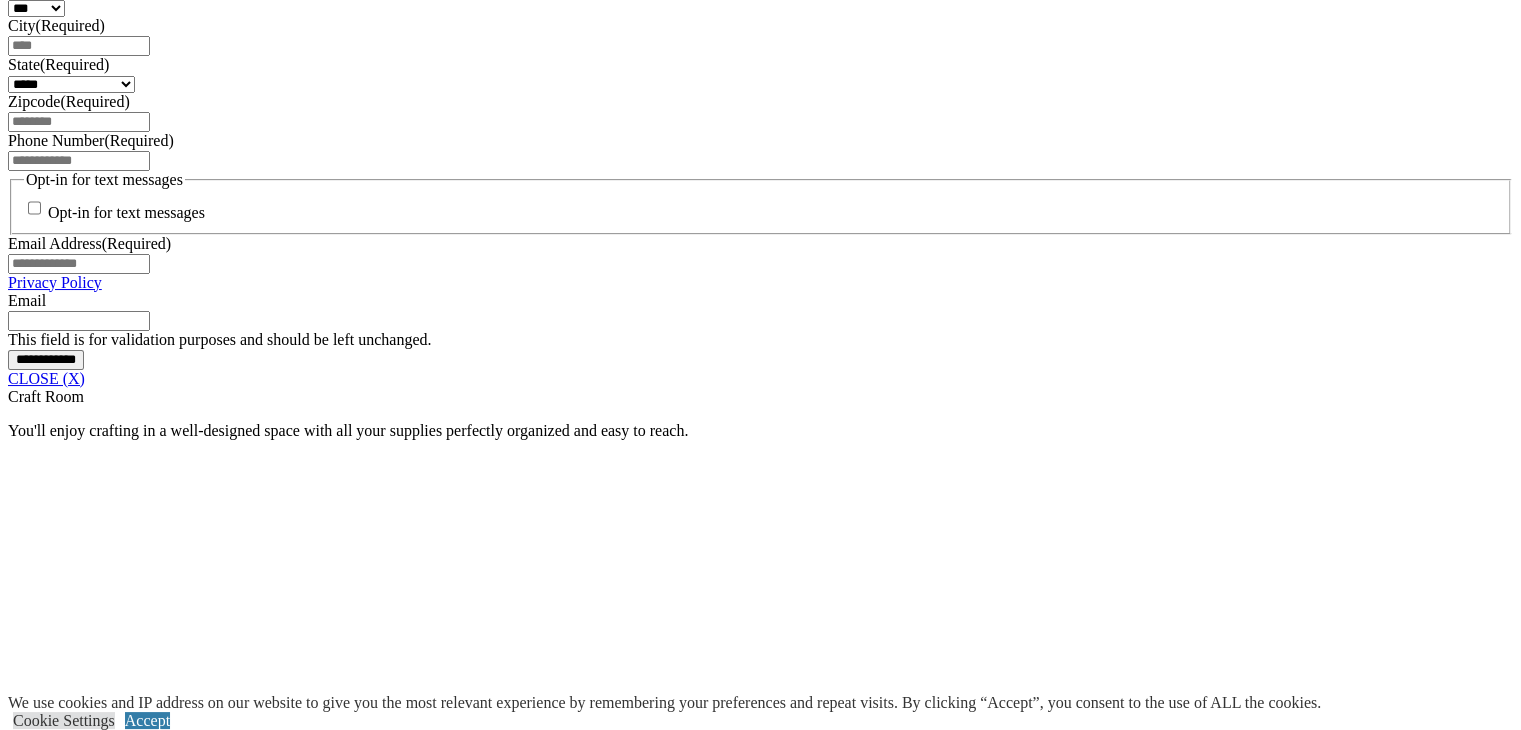 scroll, scrollTop: 1436, scrollLeft: 0, axis: vertical 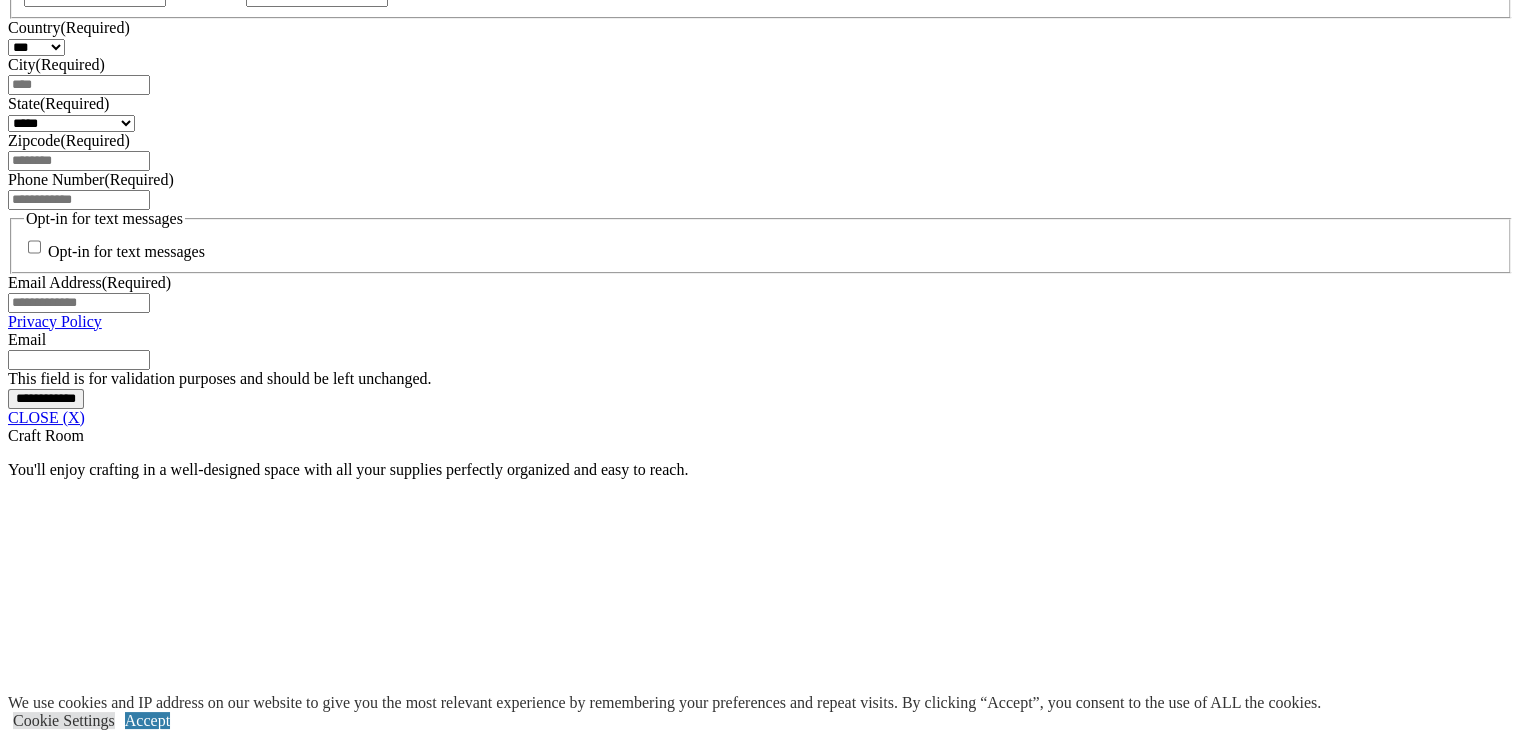 click at bounding box center [643, 1823] 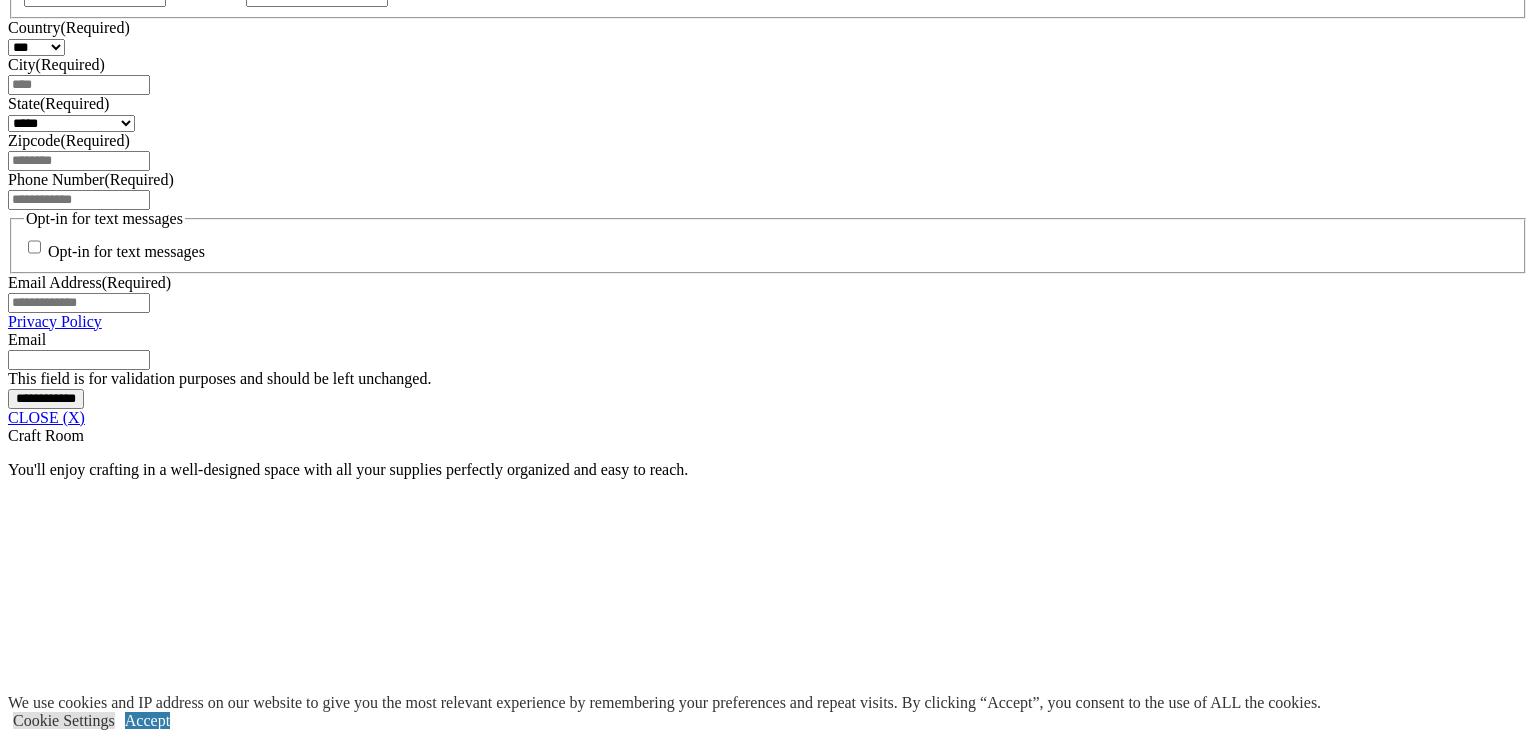 click at bounding box center [187, 37549] 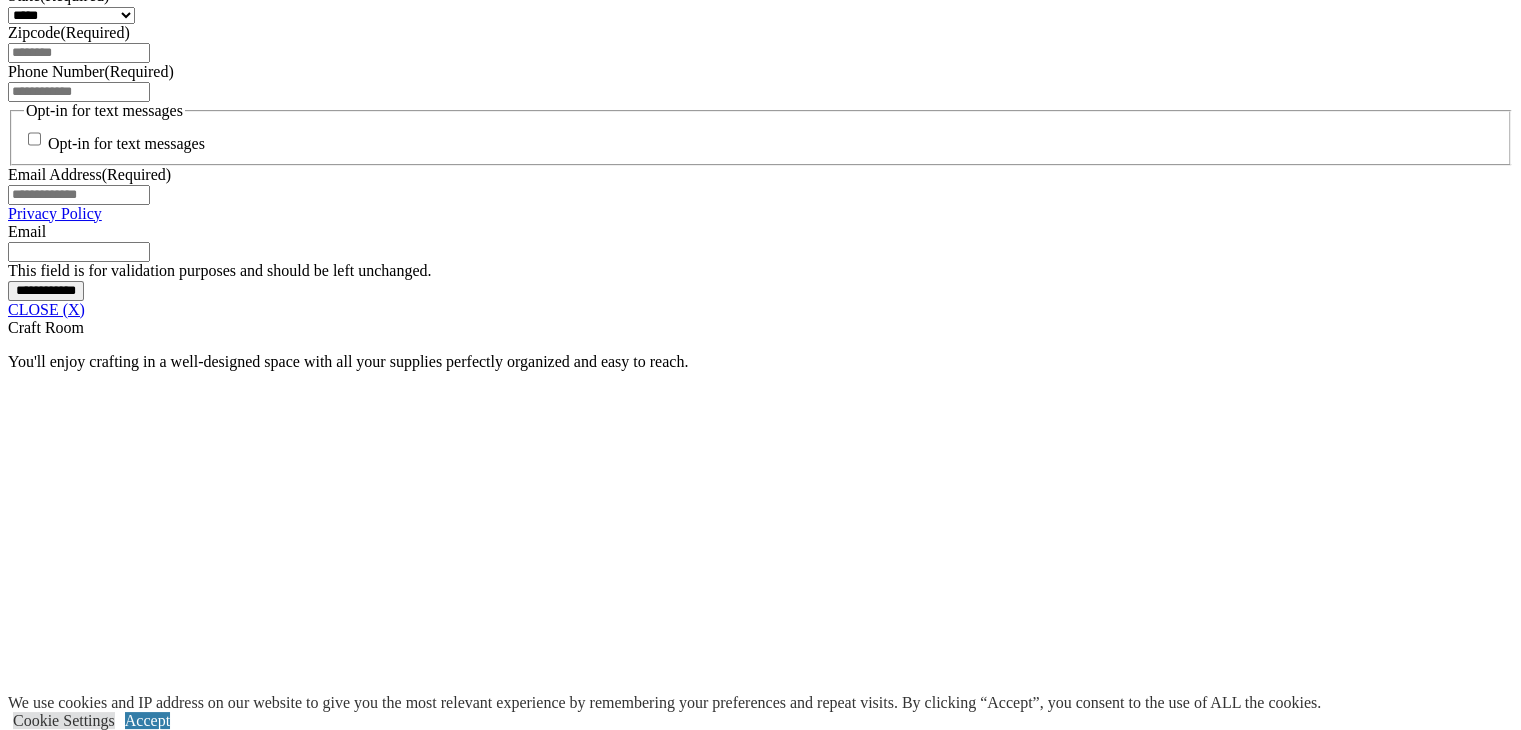 click on "Crafting" at bounding box center (74, 1623) 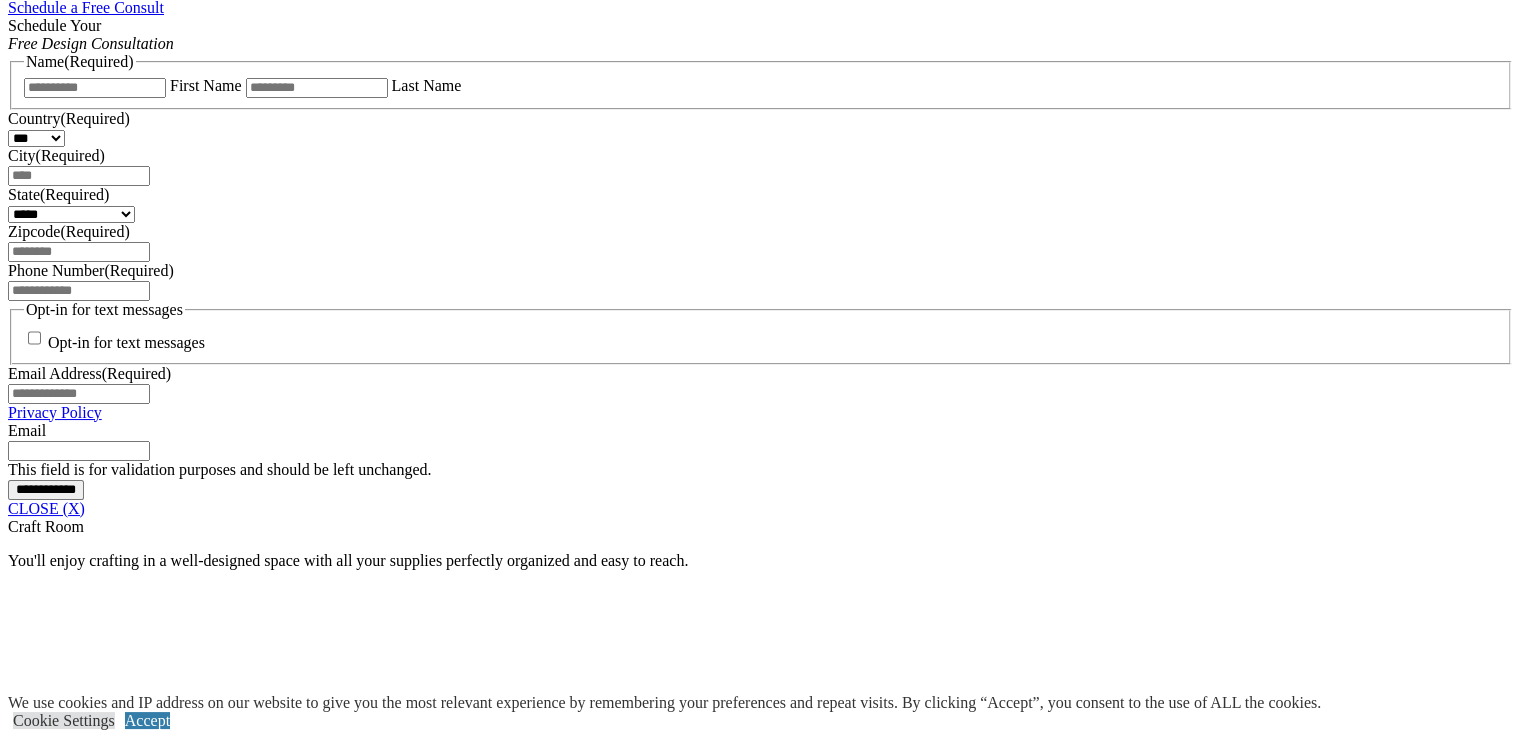 scroll, scrollTop: 1236, scrollLeft: 0, axis: vertical 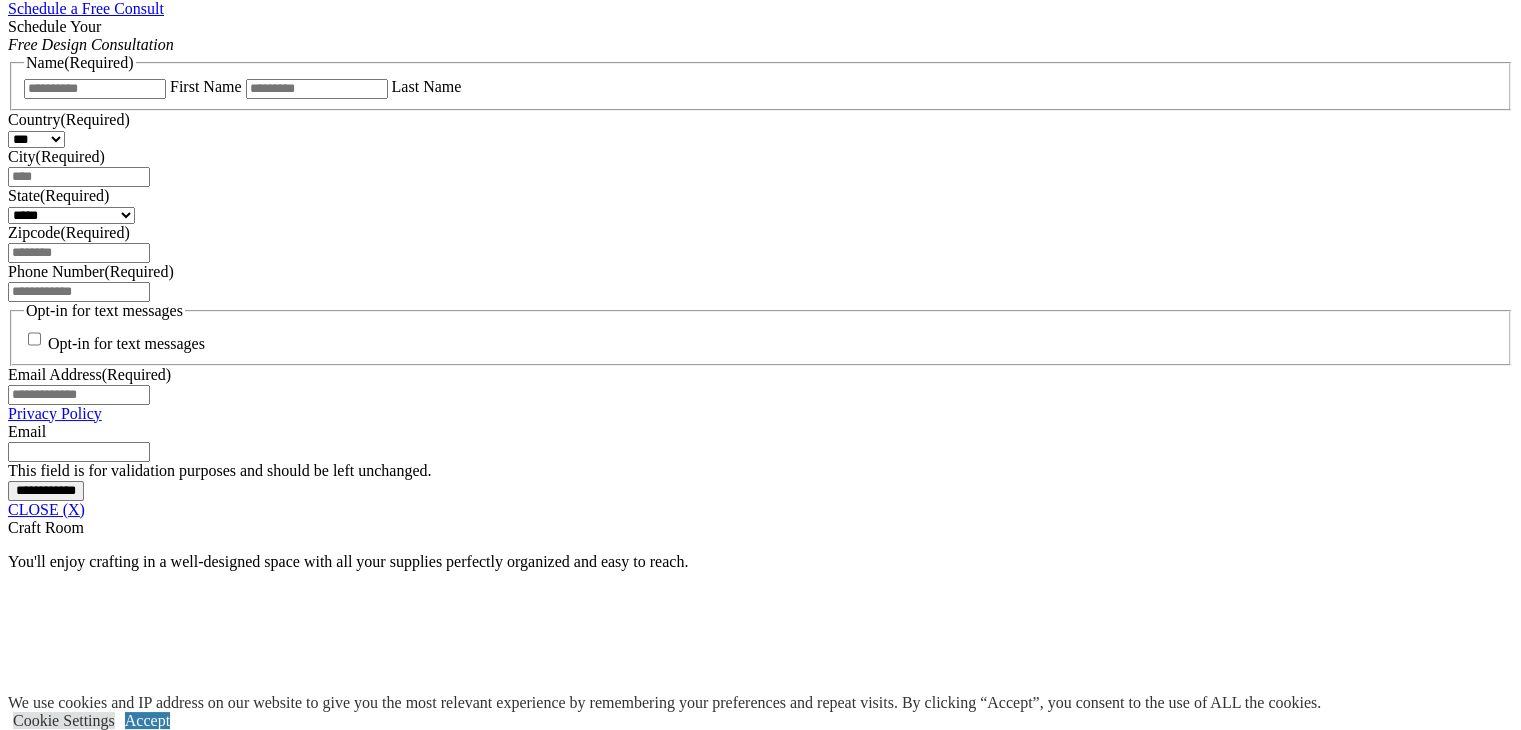 click on "Murphy Beds" at bounding box center (132, -188) 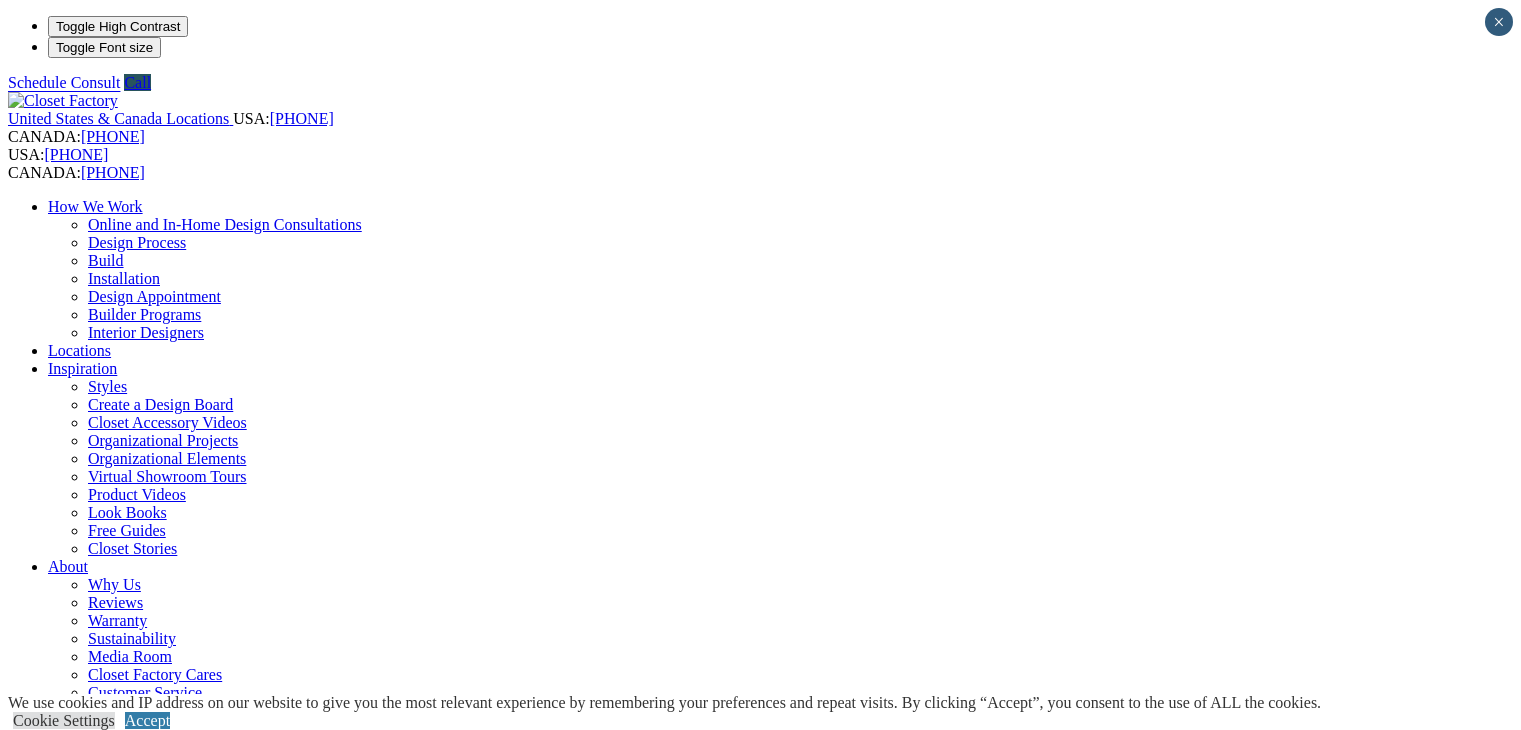 scroll, scrollTop: 0, scrollLeft: 0, axis: both 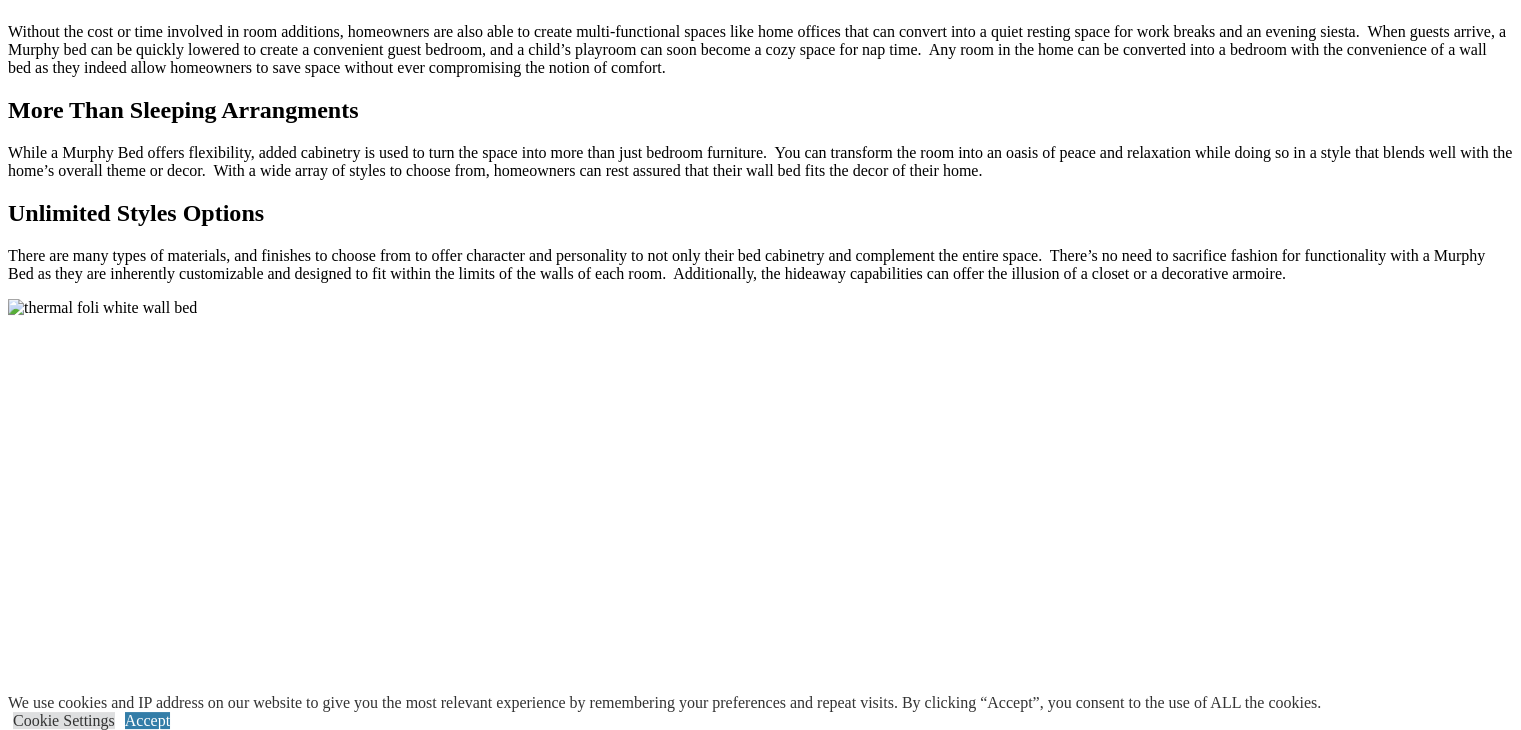click at bounding box center (164, -848) 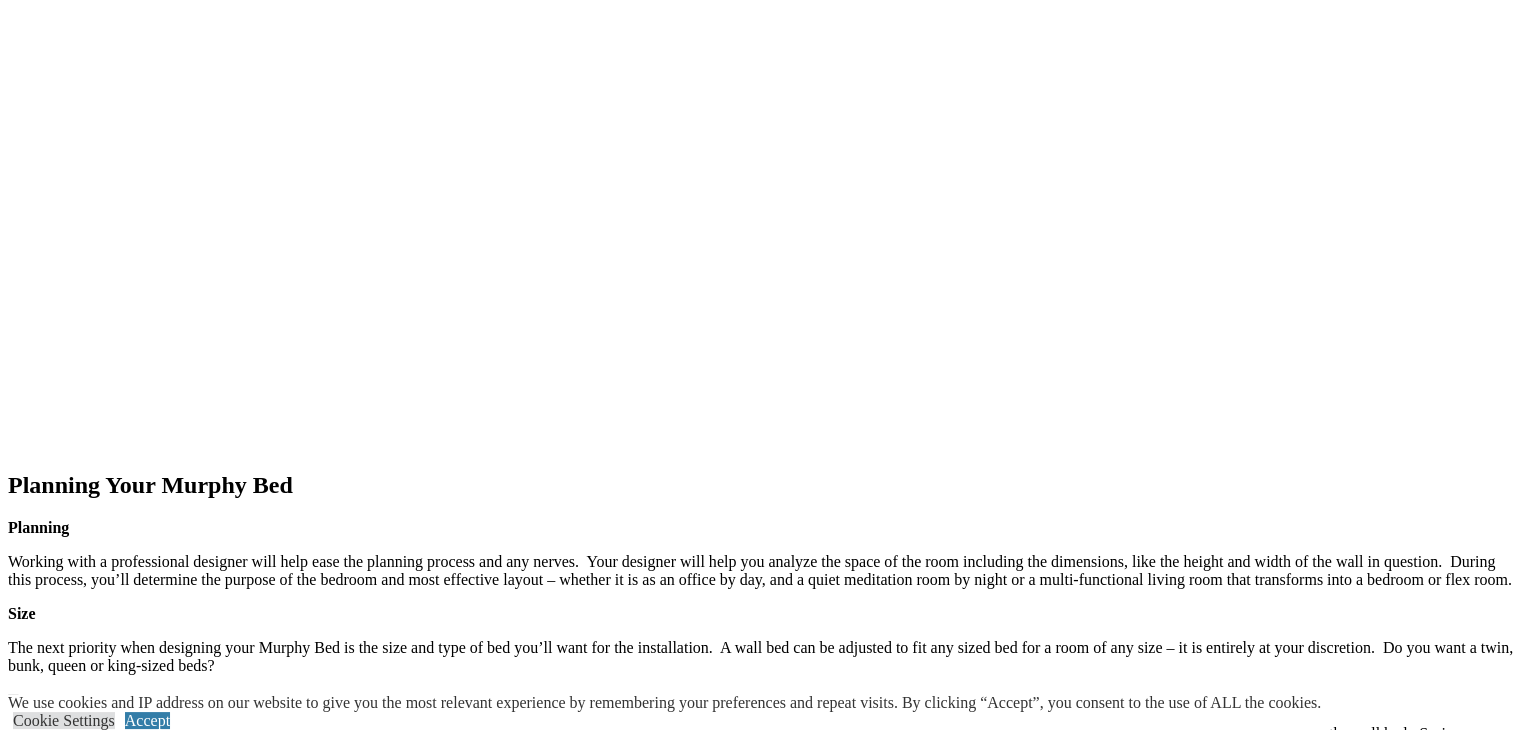 click on "next" at bounding box center (760, 1369) 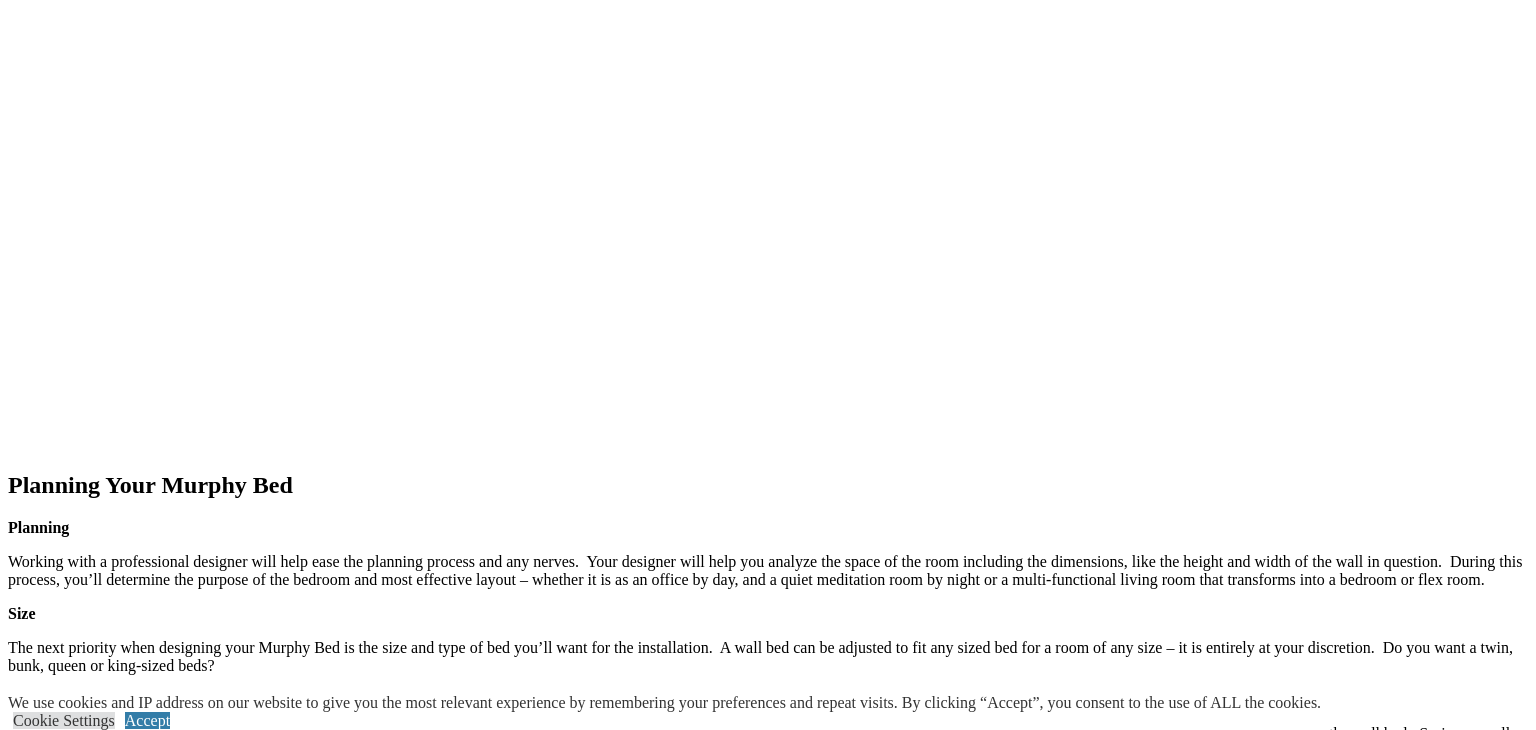 click at bounding box center (8, 9023) 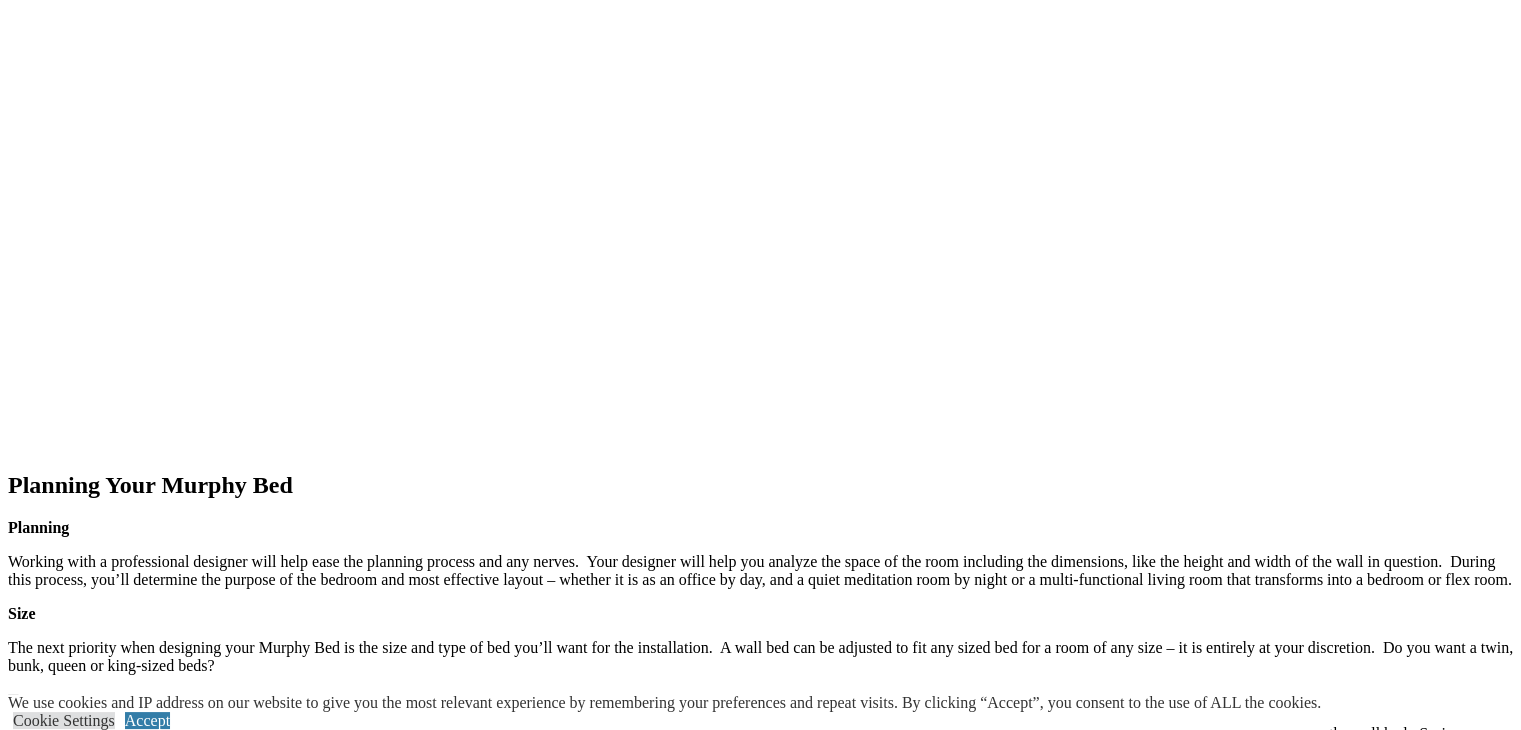 click on "next" at bounding box center (760, 1369) 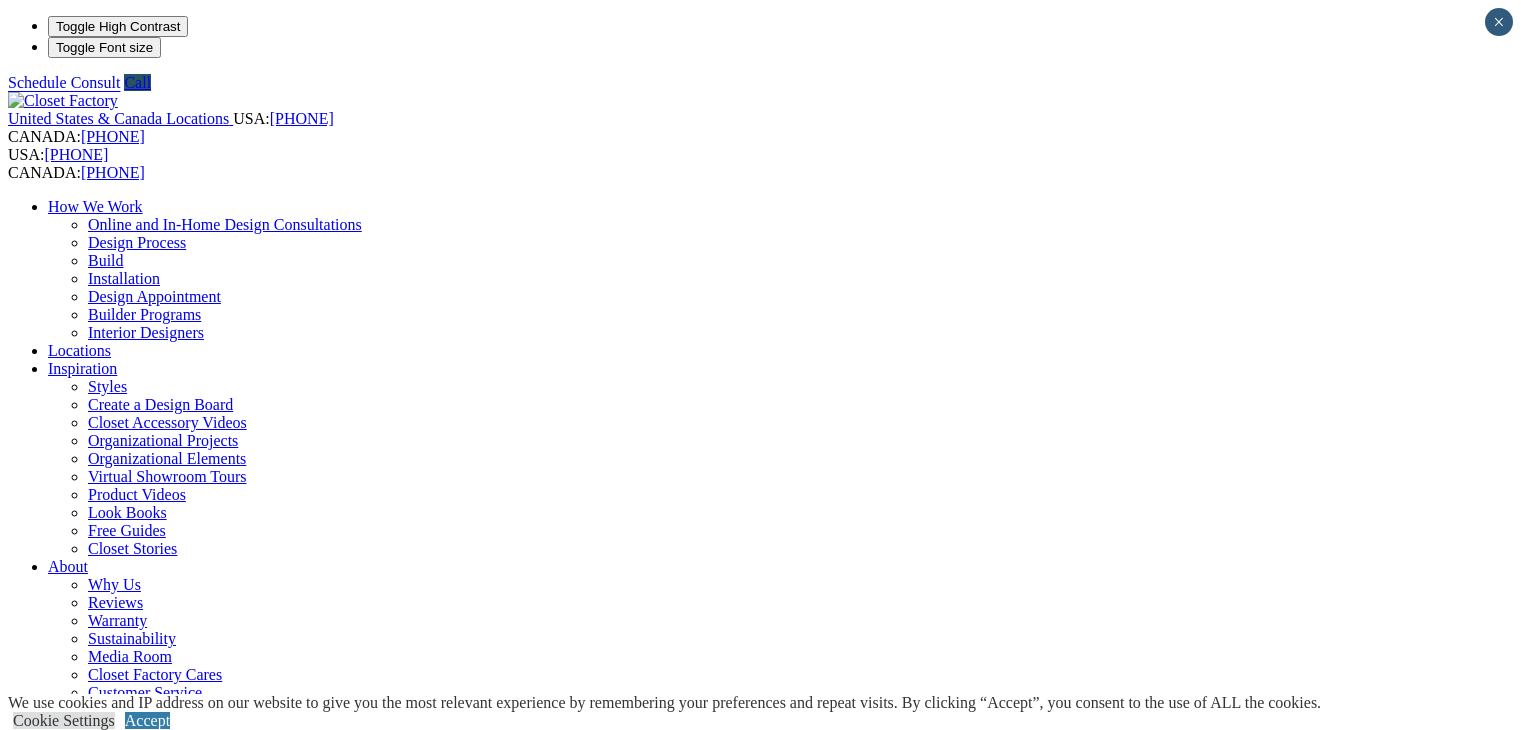 scroll, scrollTop: 0, scrollLeft: 0, axis: both 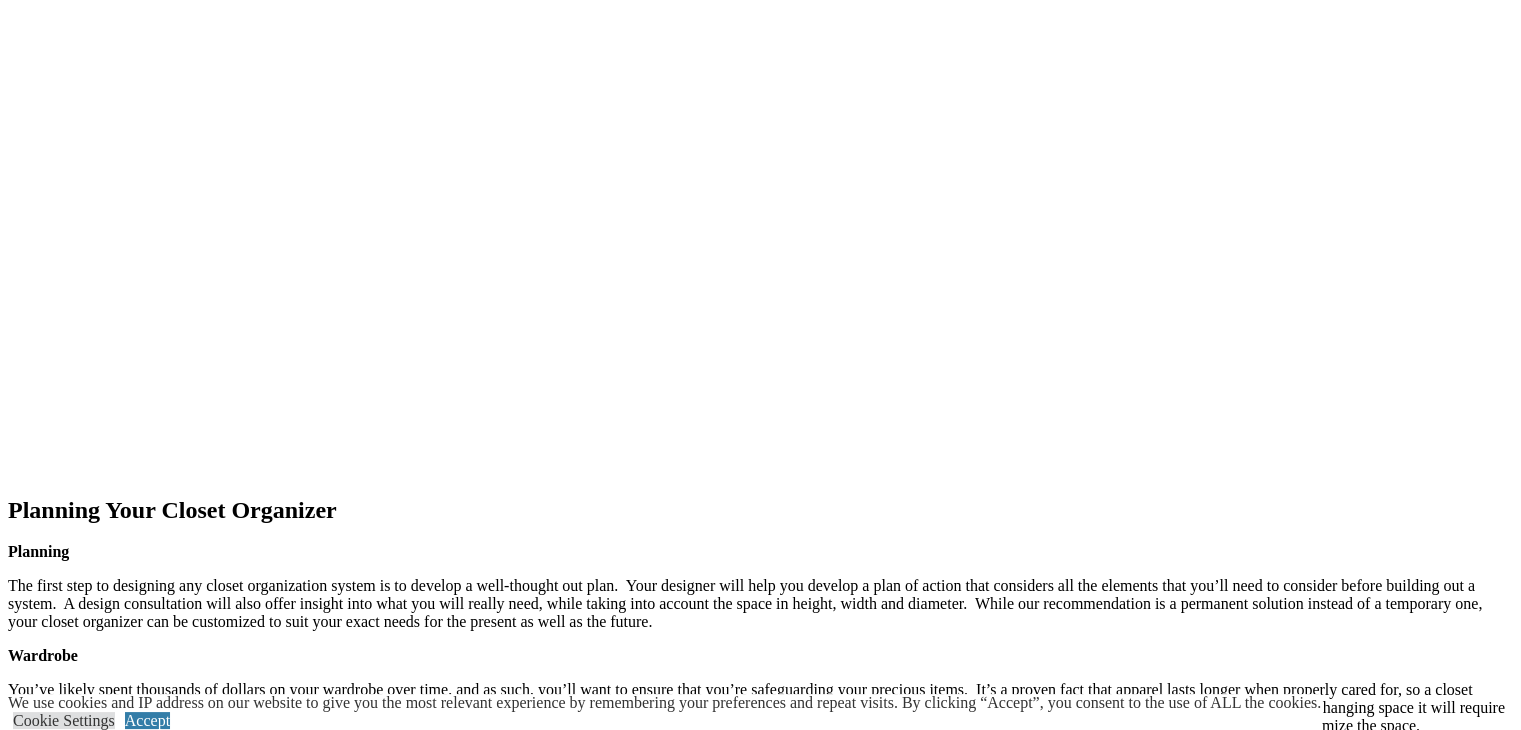 click at bounding box center (63, -2299) 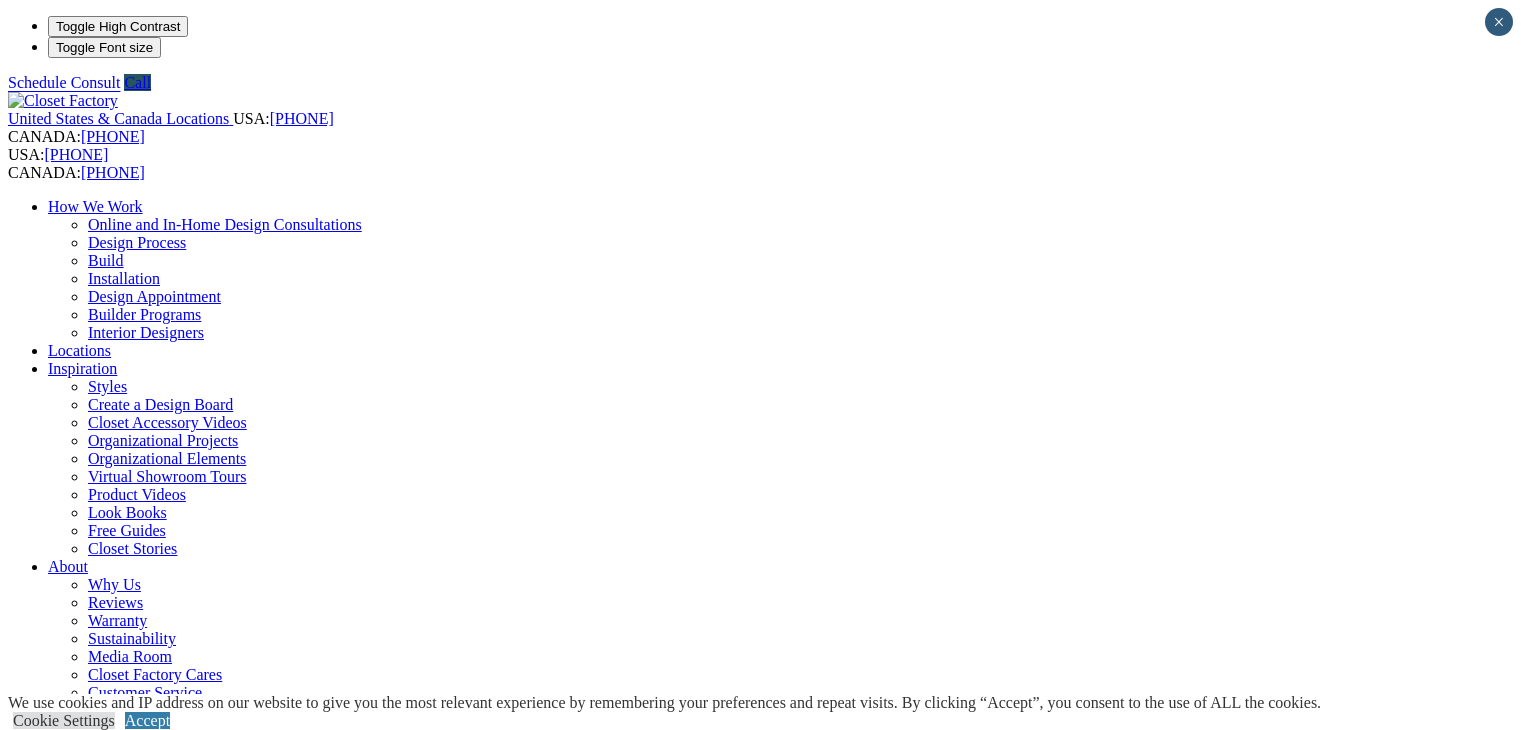 scroll, scrollTop: 0, scrollLeft: 0, axis: both 